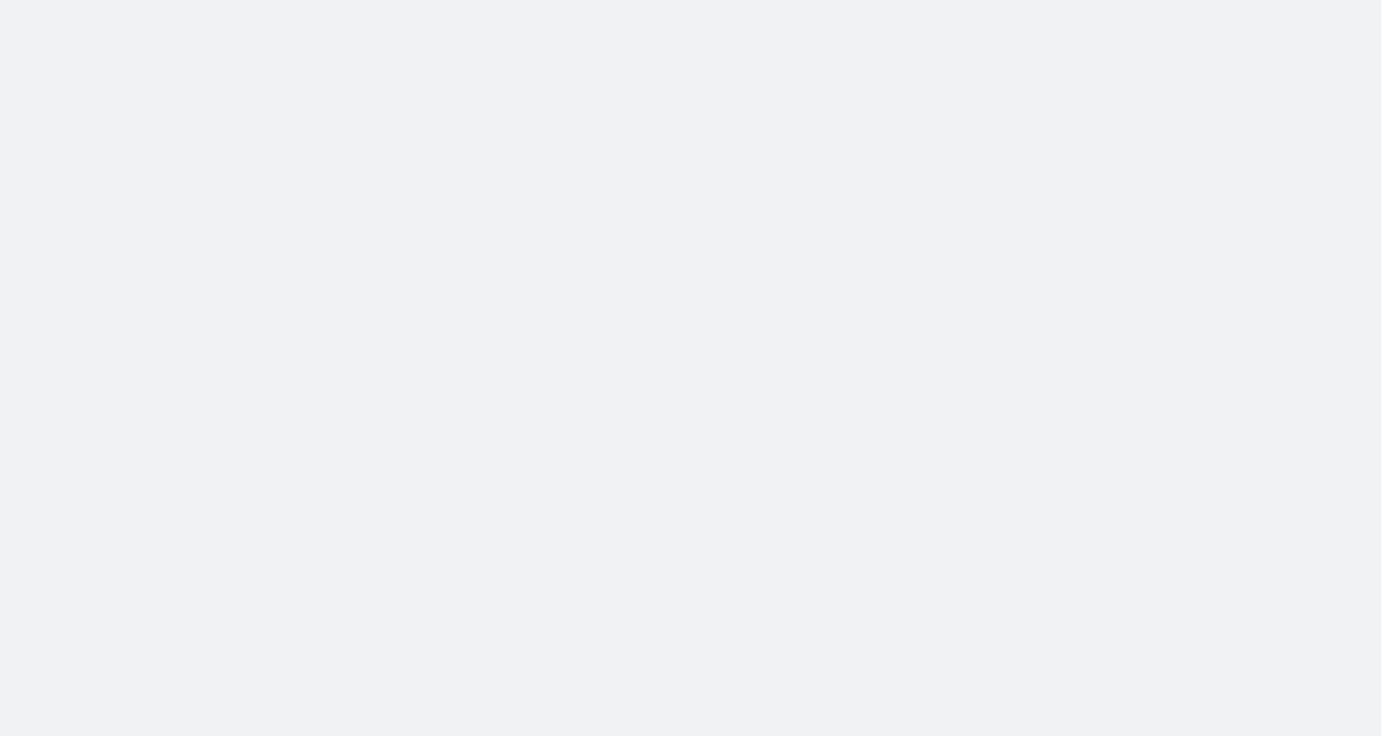 scroll, scrollTop: 0, scrollLeft: 0, axis: both 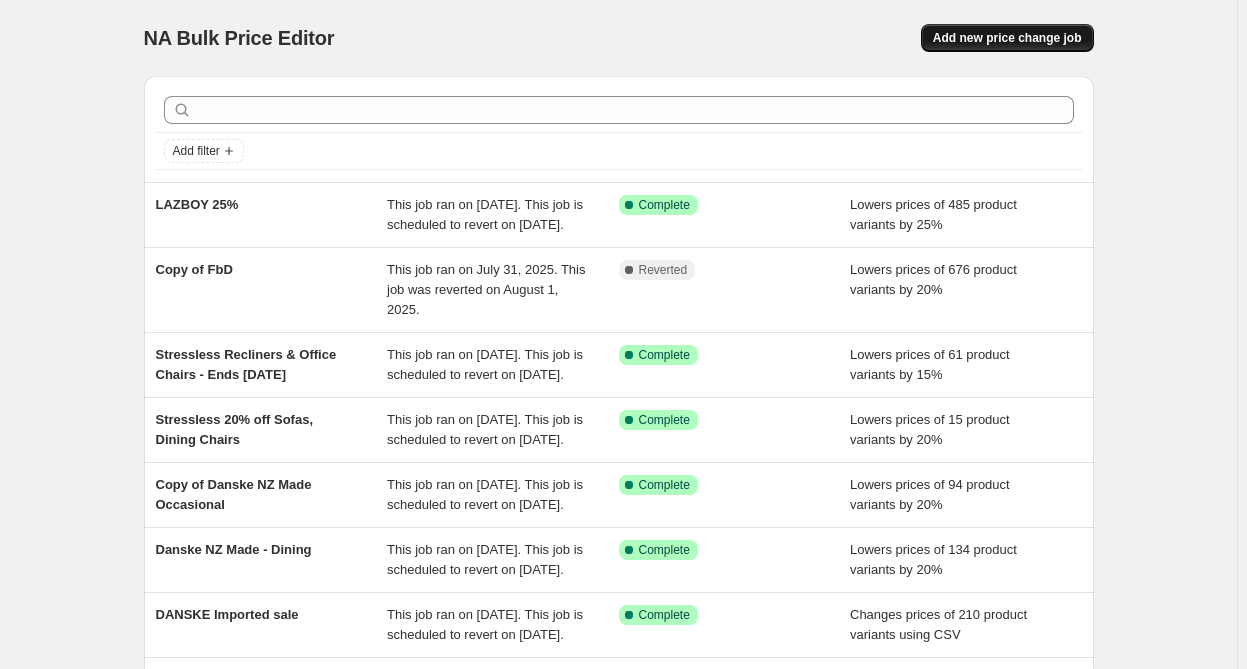 click on "Add new price change job" at bounding box center [1007, 38] 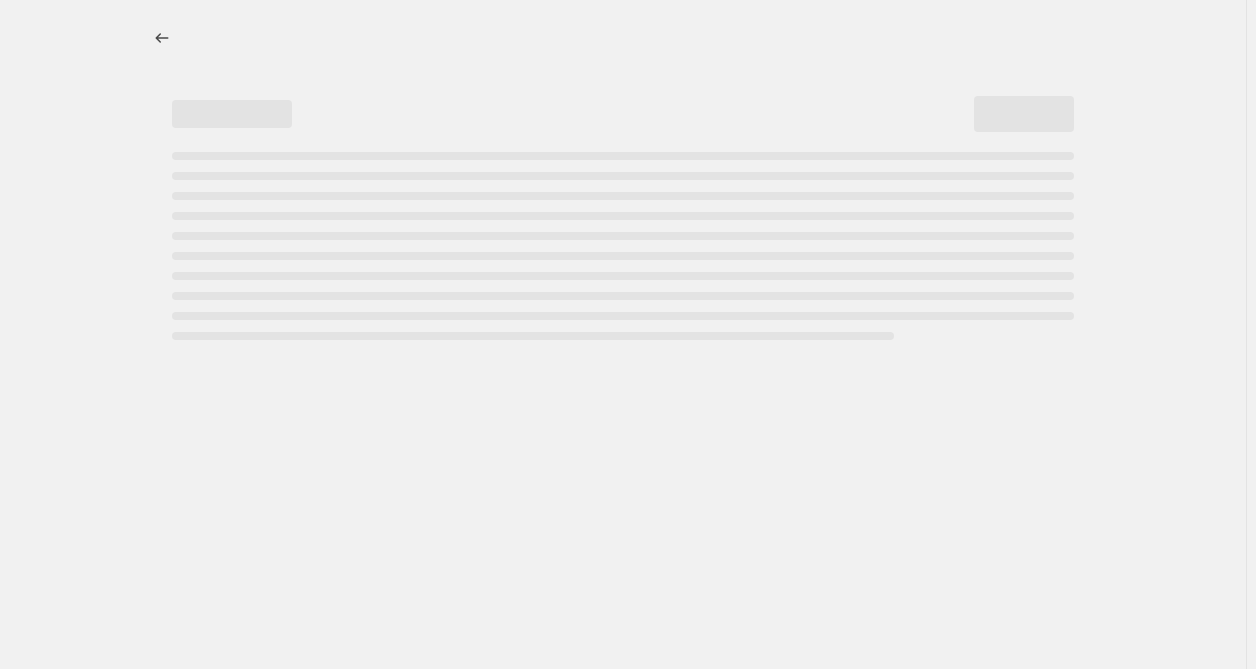 select on "percentage" 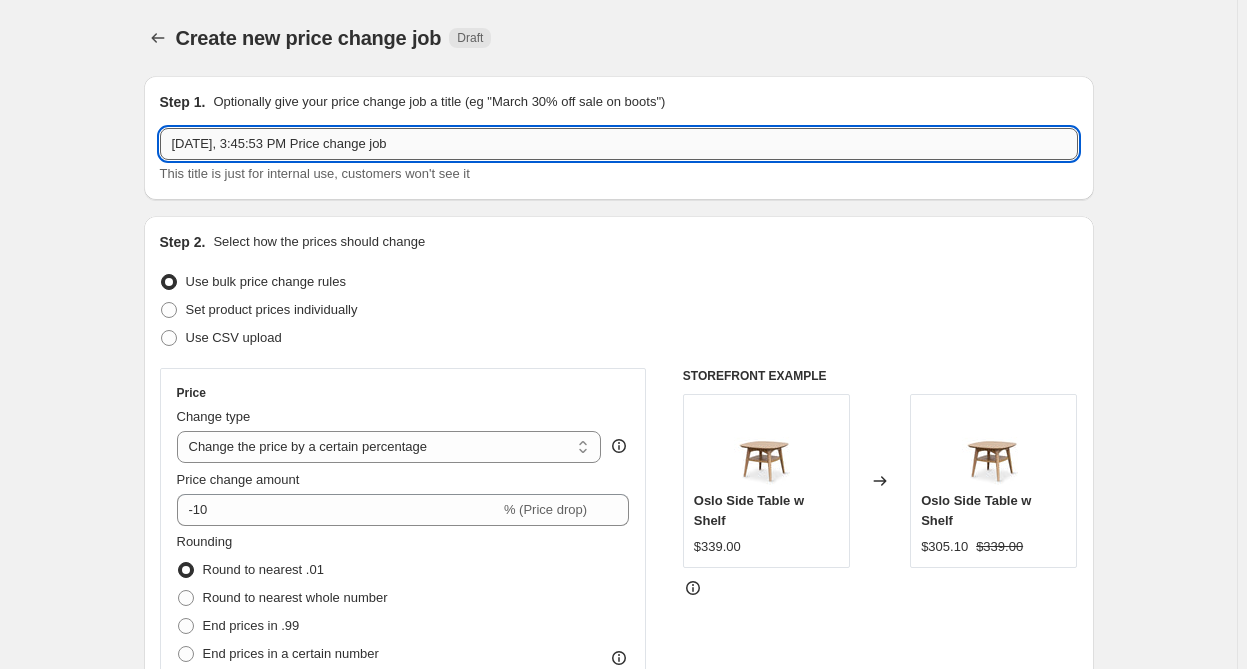 click on "[DATE], 3:45:53 PM Price change job" at bounding box center [619, 144] 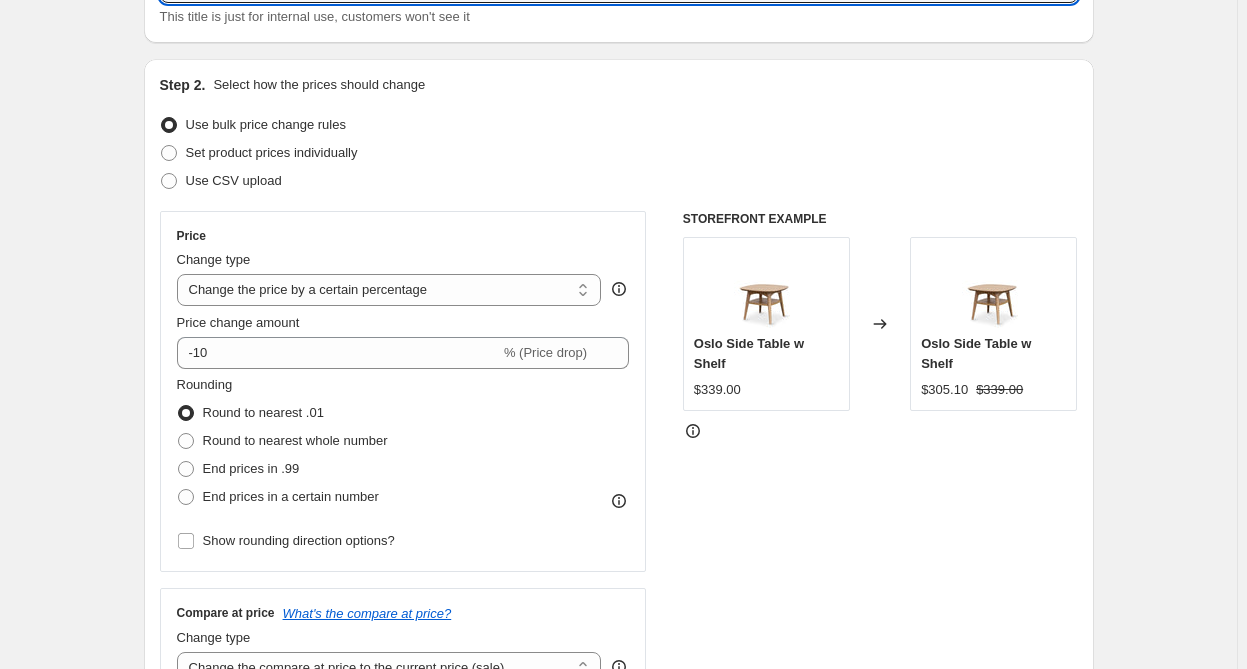scroll, scrollTop: 181, scrollLeft: 0, axis: vertical 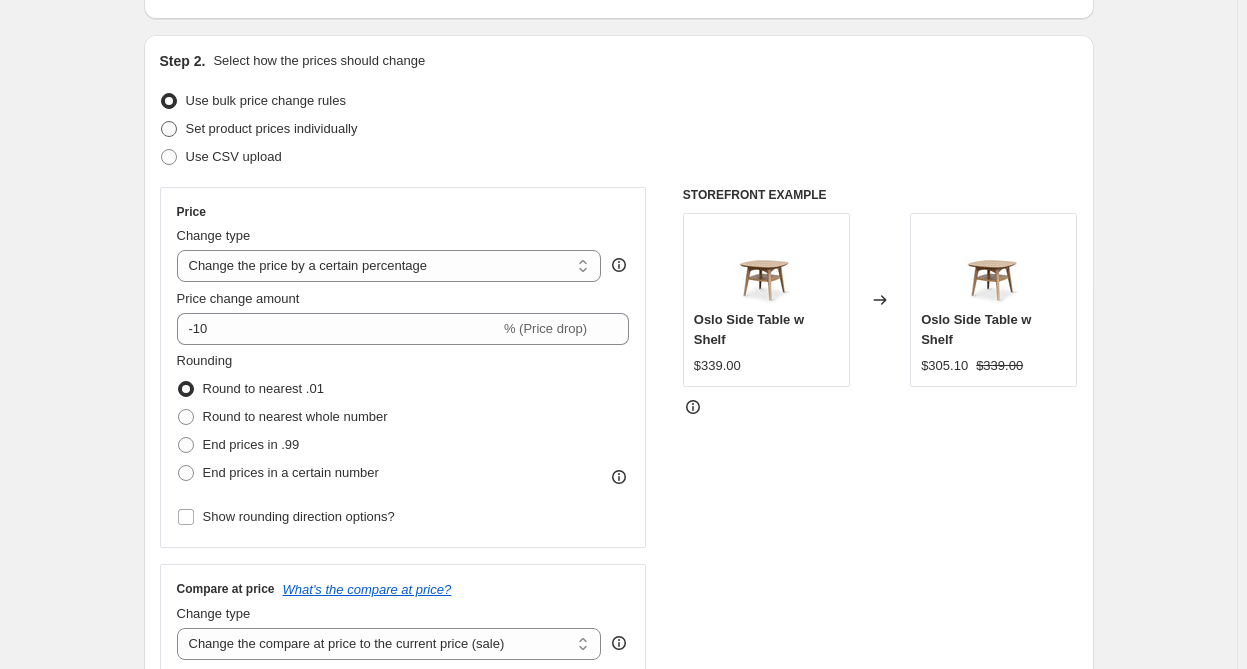 type on "Panel 30% off" 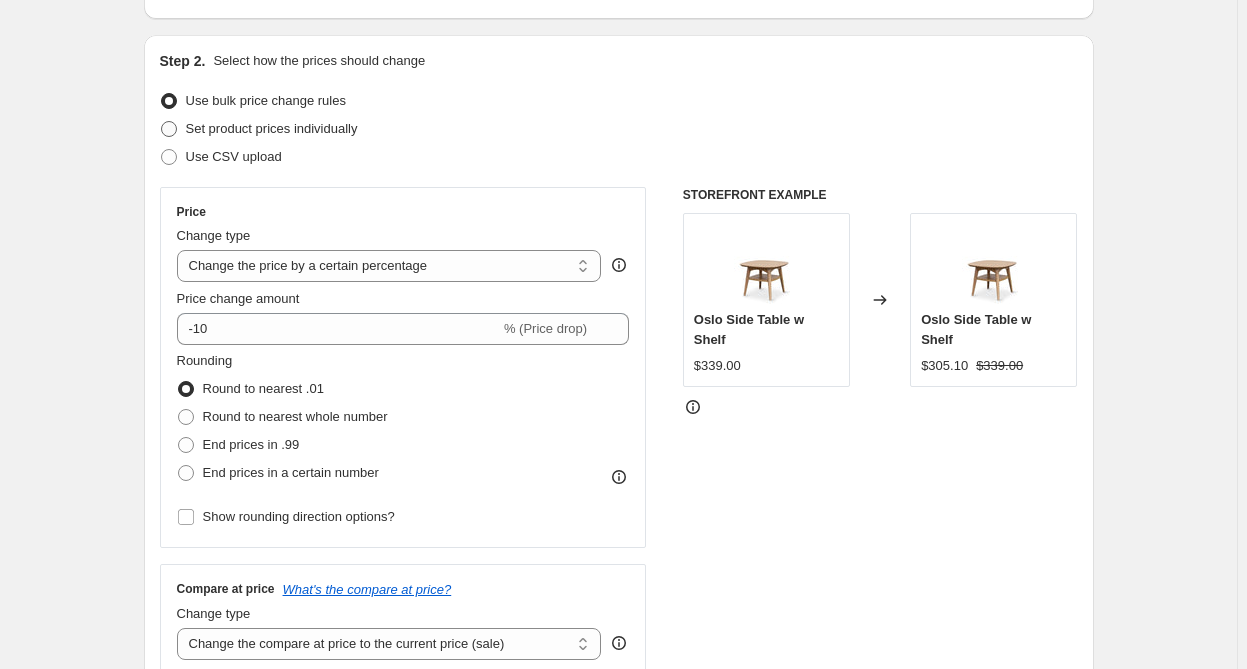 radio on "true" 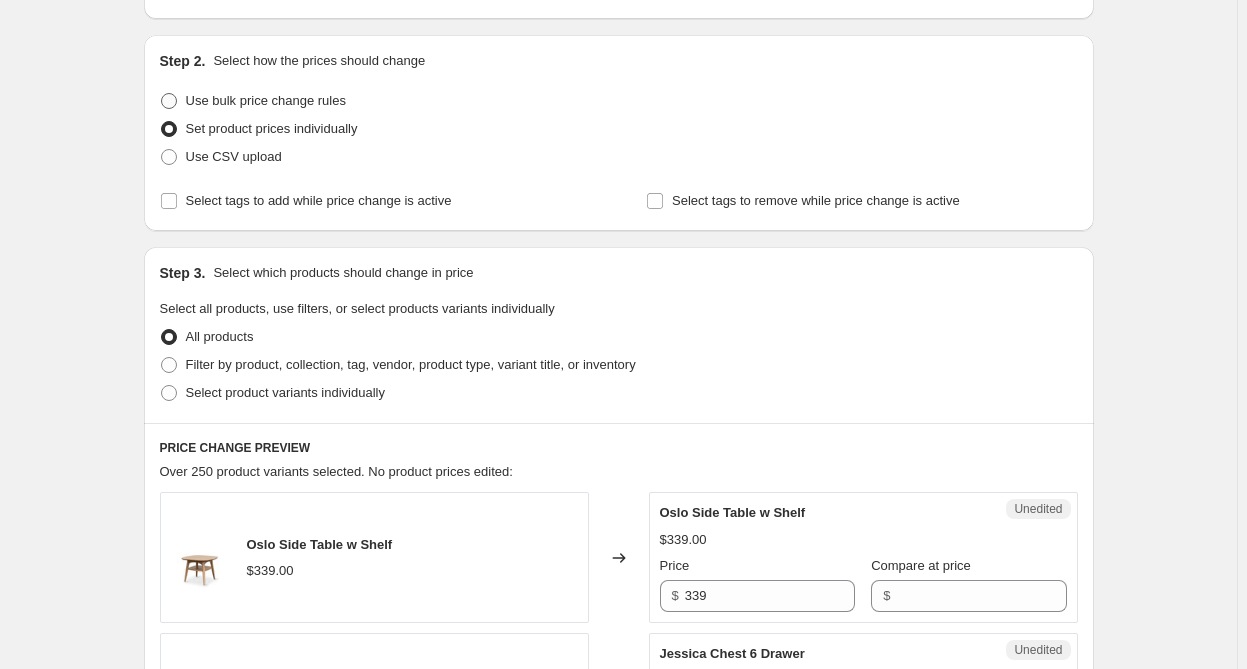 click at bounding box center [169, 101] 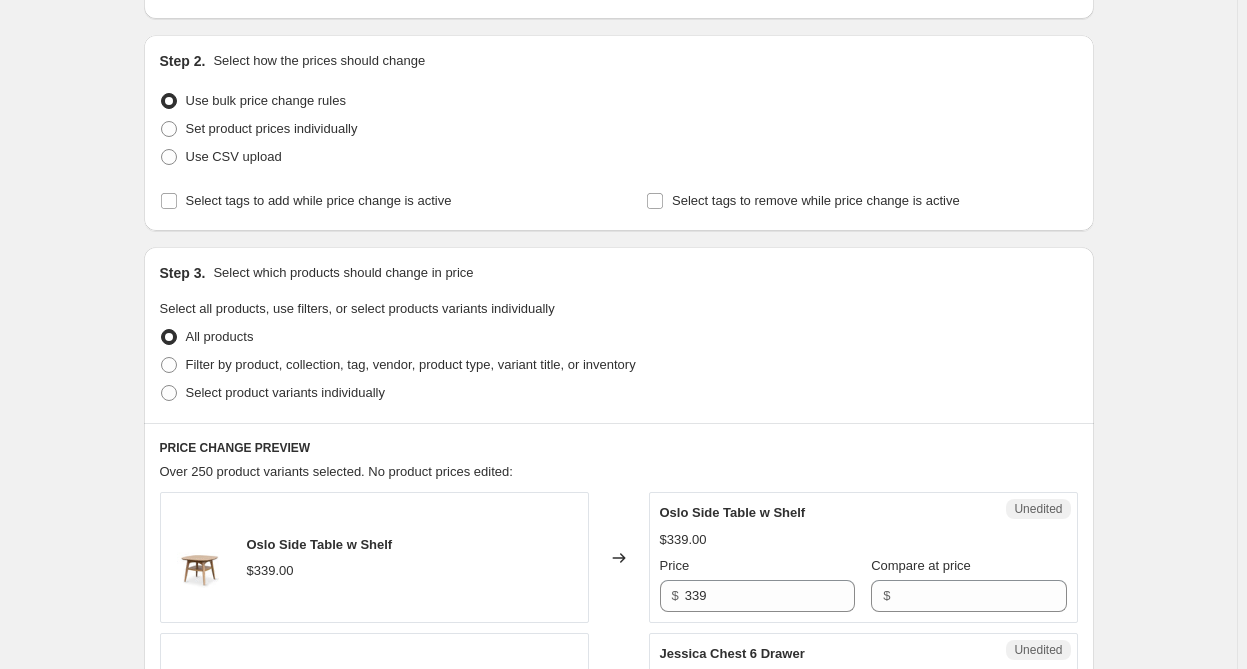 select on "percentage" 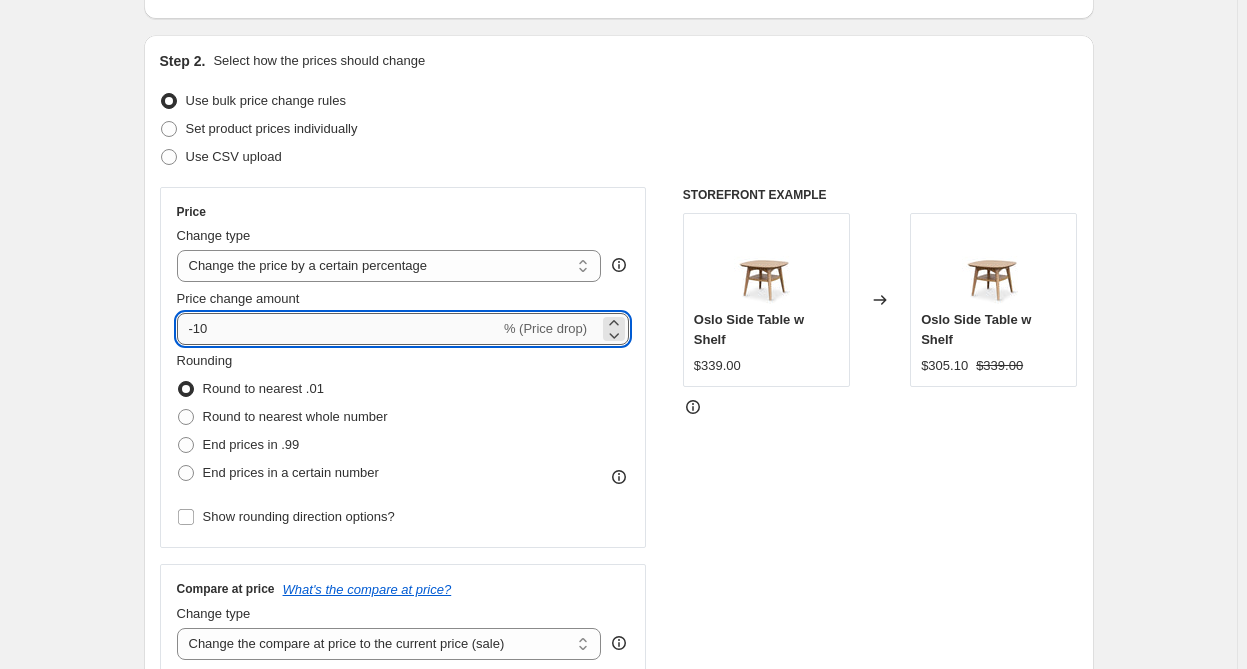 click on "-10" at bounding box center [338, 329] 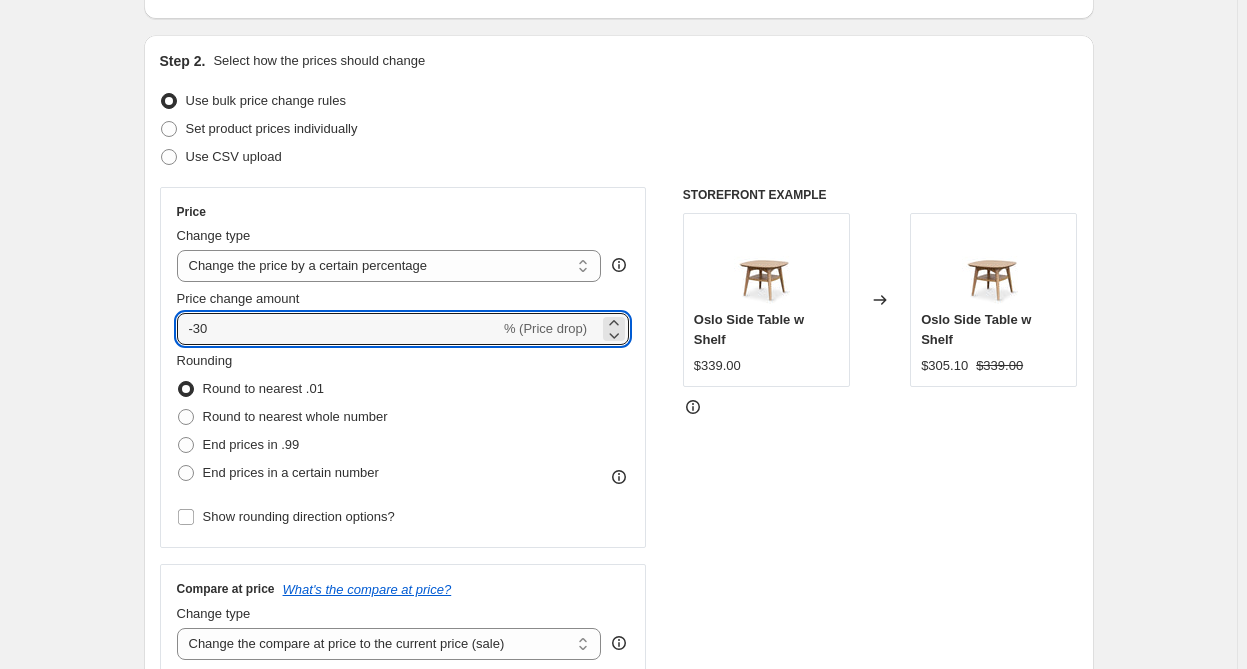 type on "-30" 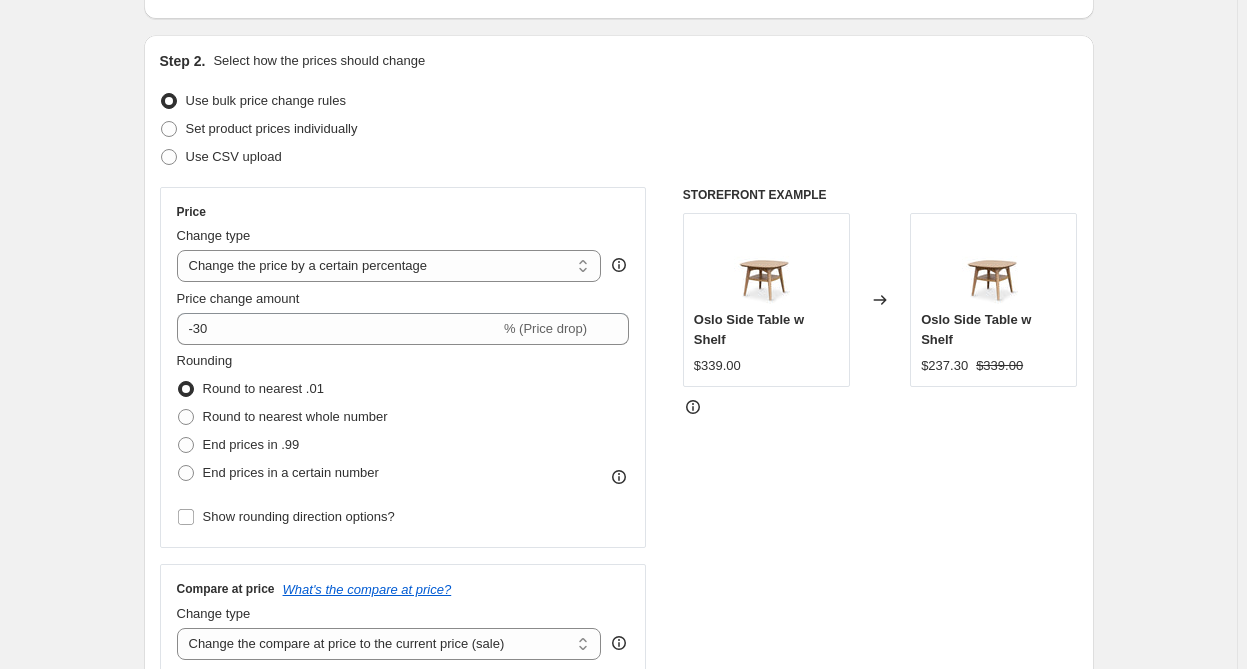 click on "STOREFRONT EXAMPLE Oslo Side Table w Shelf $339.00 Changed to Oslo Side Table w Shelf $237.30 $339.00" at bounding box center (880, 432) 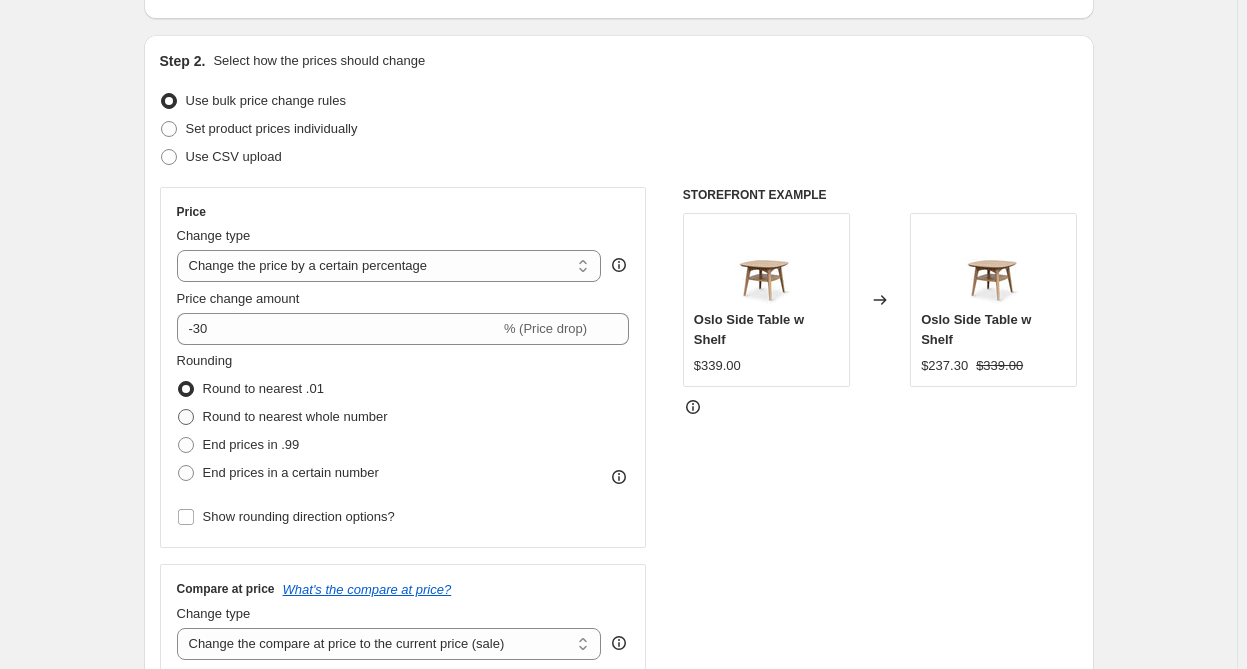 click on "Round to nearest whole number" at bounding box center (295, 416) 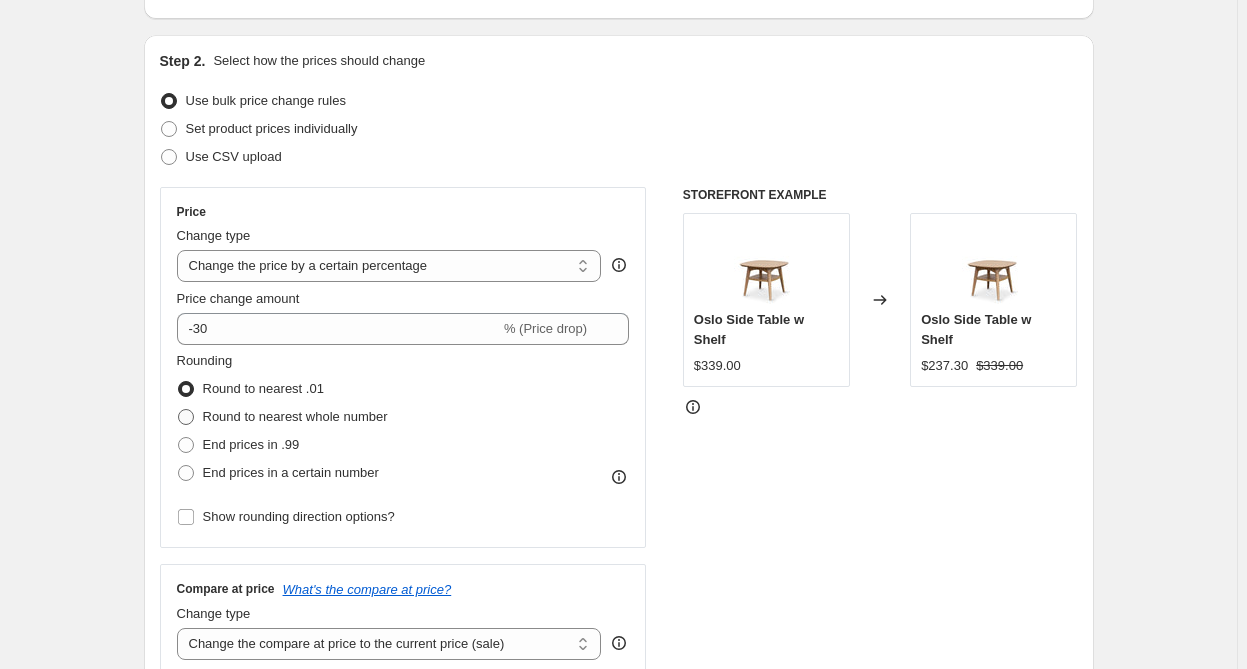 radio on "true" 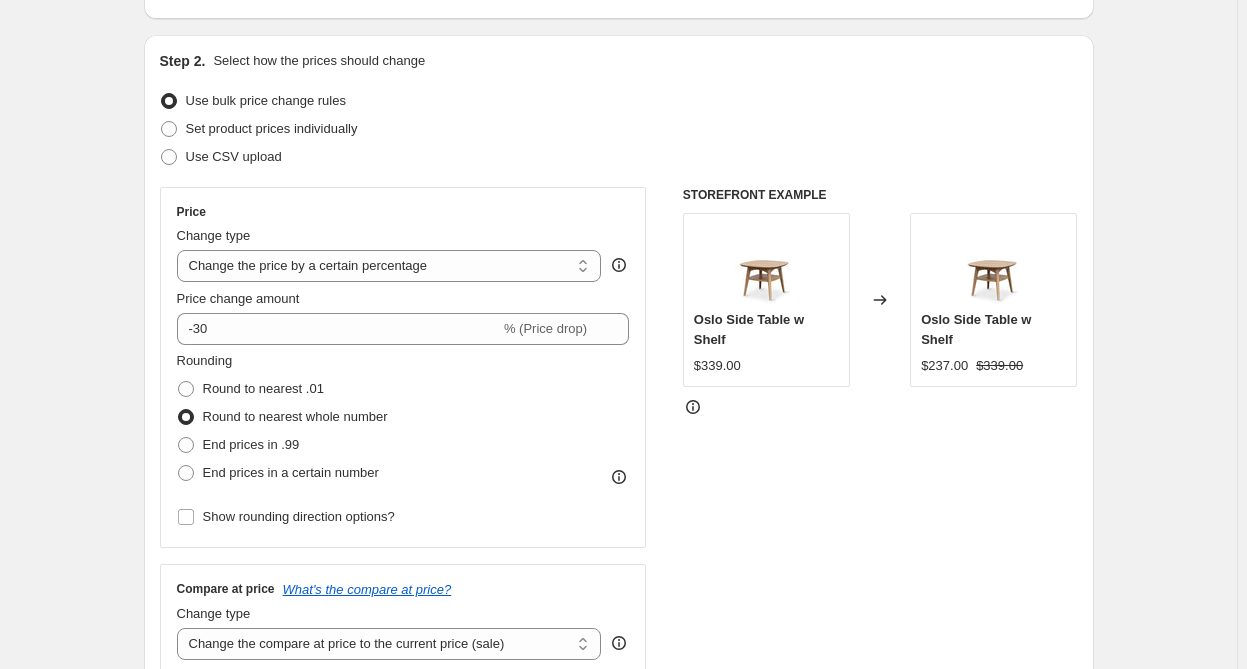 click on "Price Change type Change the price to a certain amount Change the price by a certain amount Change the price by a certain percentage Change the price to the current compare at price (price before sale) Change the price by a certain amount relative to the compare at price Change the price by a certain percentage relative to the compare at price Don't change the price Change the price by a certain percentage relative to the cost per item Change price to certain cost margin Change the price by a certain percentage Price change amount -30 % (Price drop) Rounding Round to nearest .01 Round to nearest whole number End prices in .99 End prices in a certain number Show rounding direction options?" at bounding box center [403, 367] 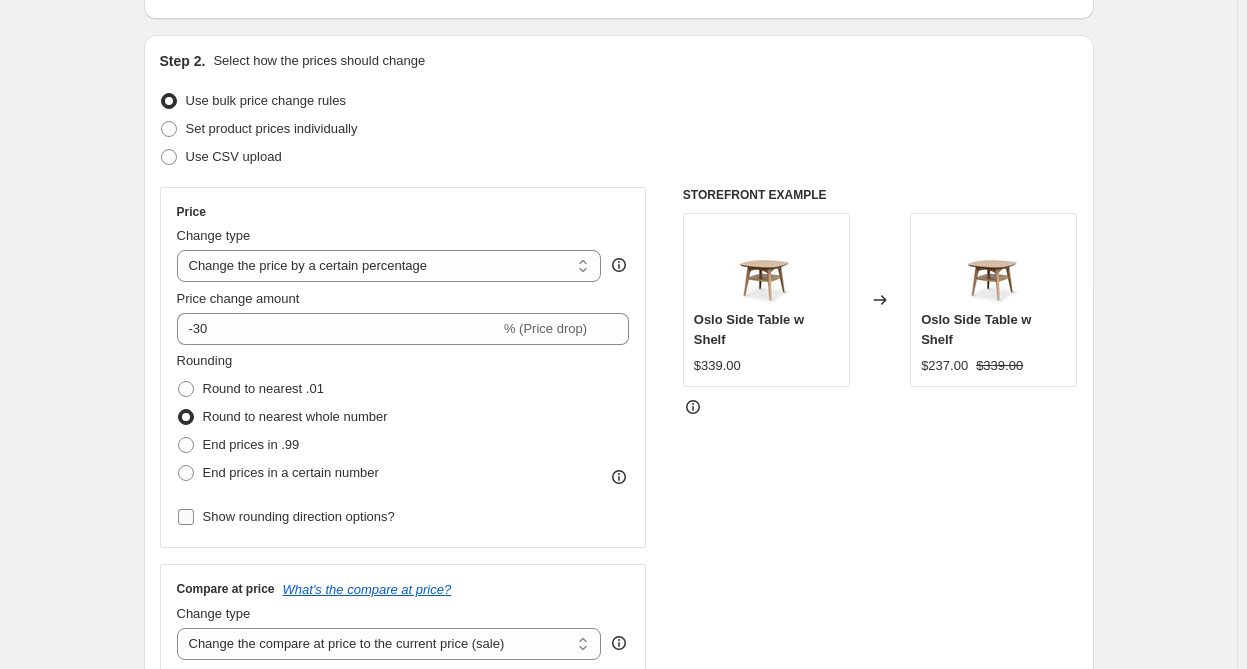 click on "Show rounding direction options?" at bounding box center [299, 516] 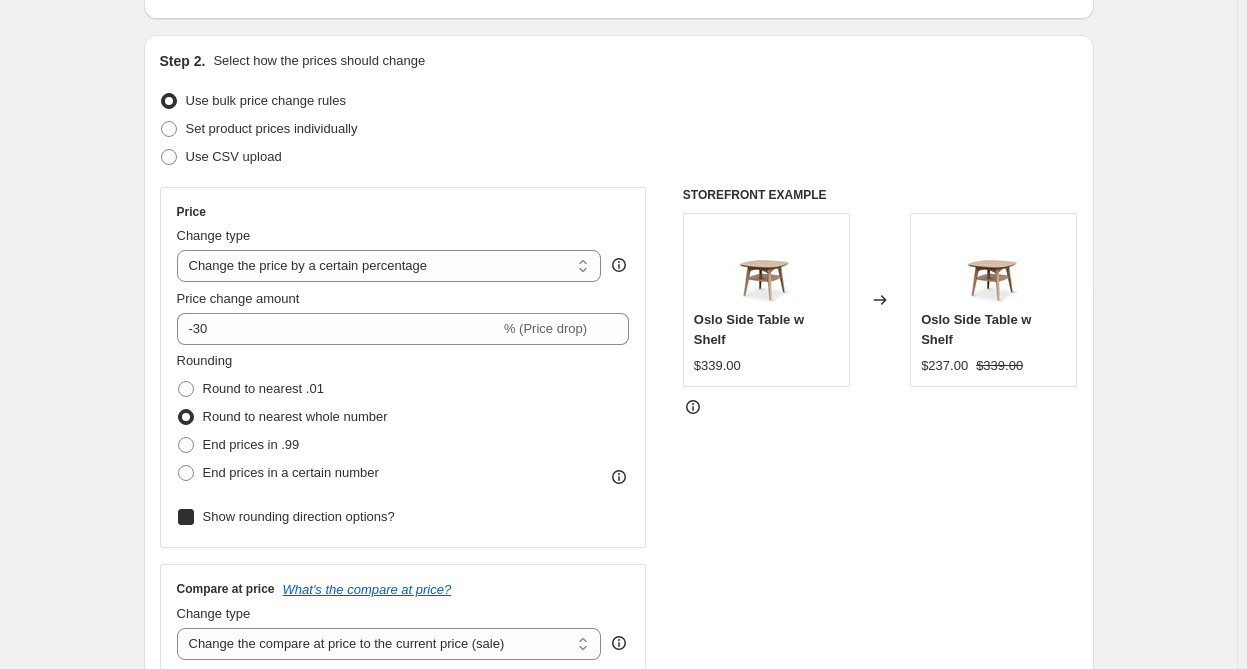 checkbox on "true" 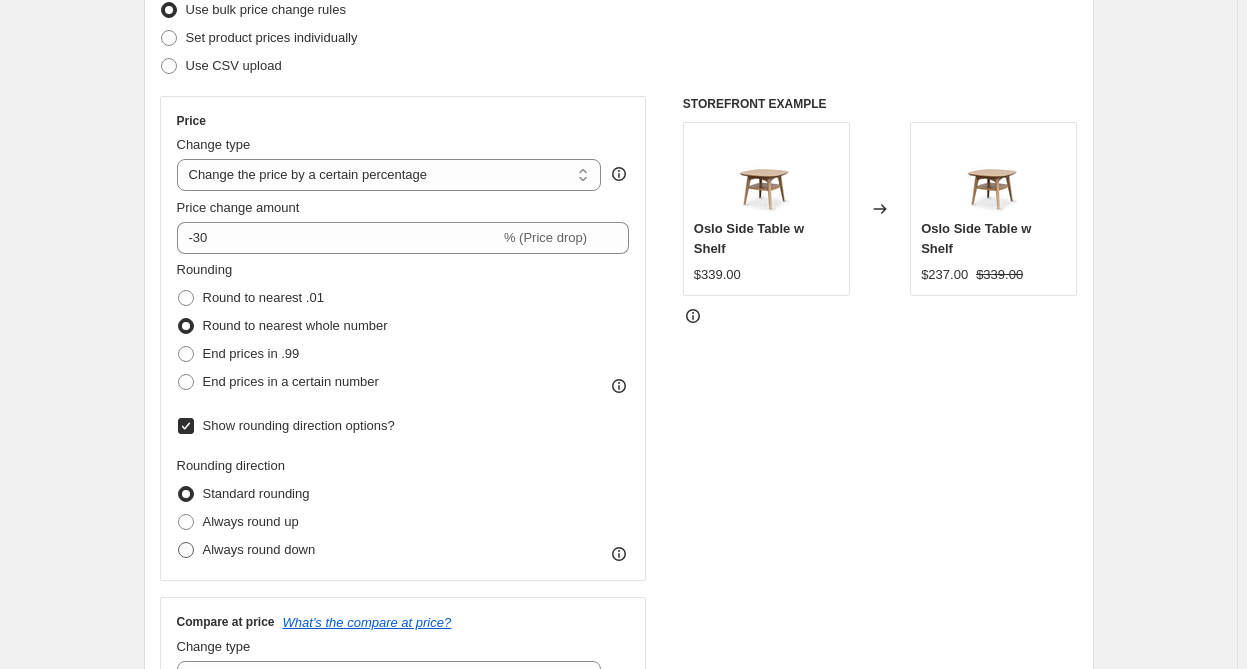 click on "Always round down" at bounding box center [259, 549] 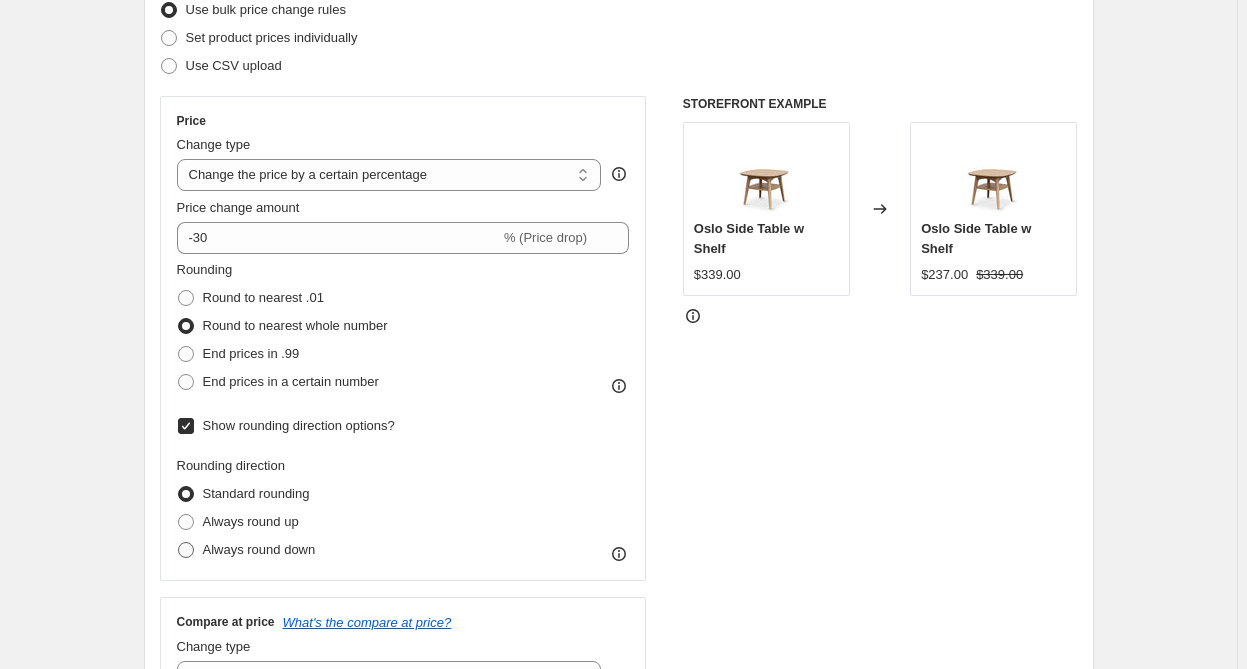 radio on "true" 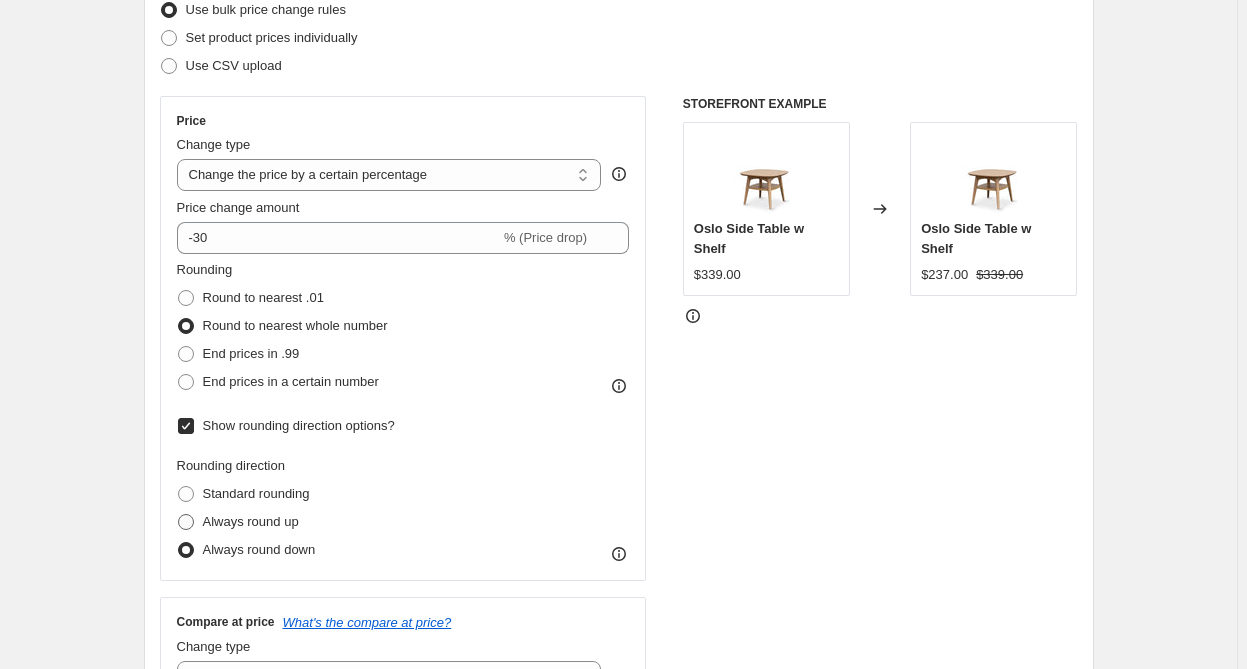 scroll, scrollTop: 545, scrollLeft: 0, axis: vertical 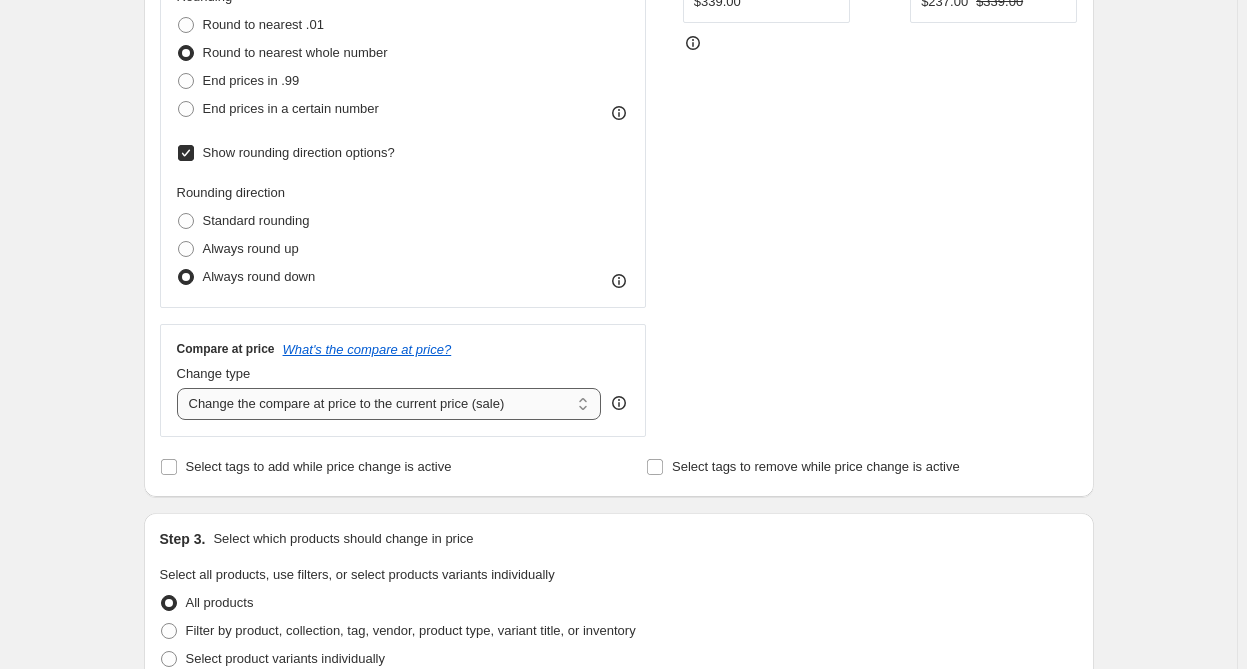 click on "Change the compare at price to the current price (sale) Change the compare at price to a certain amount Change the compare at price by a certain amount Change the compare at price by a certain percentage Change the compare at price by a certain amount relative to the actual price Change the compare at price by a certain percentage relative to the actual price Don't change the compare at price Remove the compare at price" at bounding box center [389, 404] 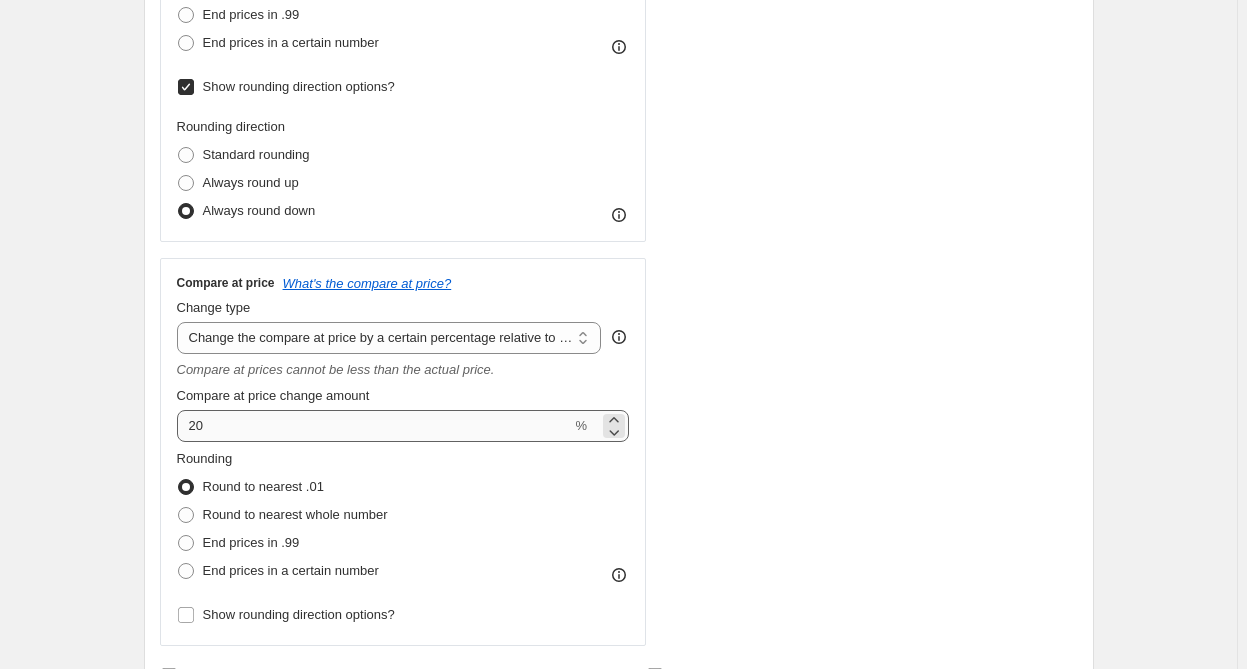 scroll, scrollTop: 636, scrollLeft: 0, axis: vertical 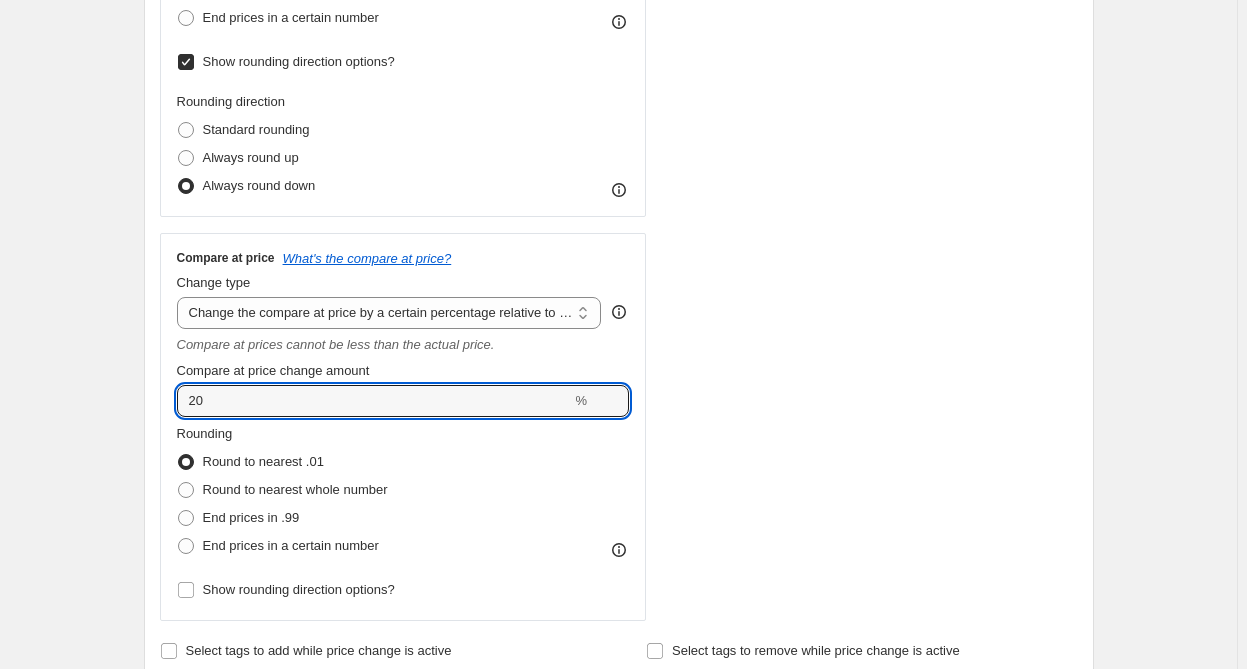 drag, startPoint x: 229, startPoint y: 401, endPoint x: 132, endPoint y: 374, distance: 100.68764 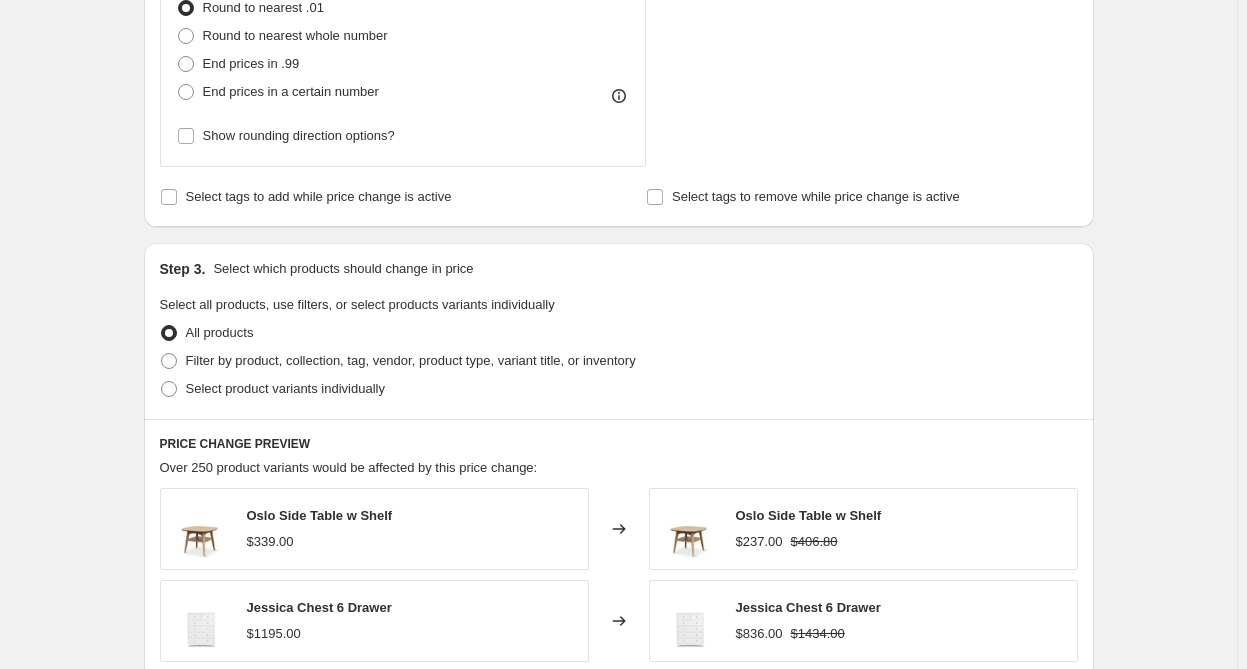 scroll, scrollTop: 1272, scrollLeft: 0, axis: vertical 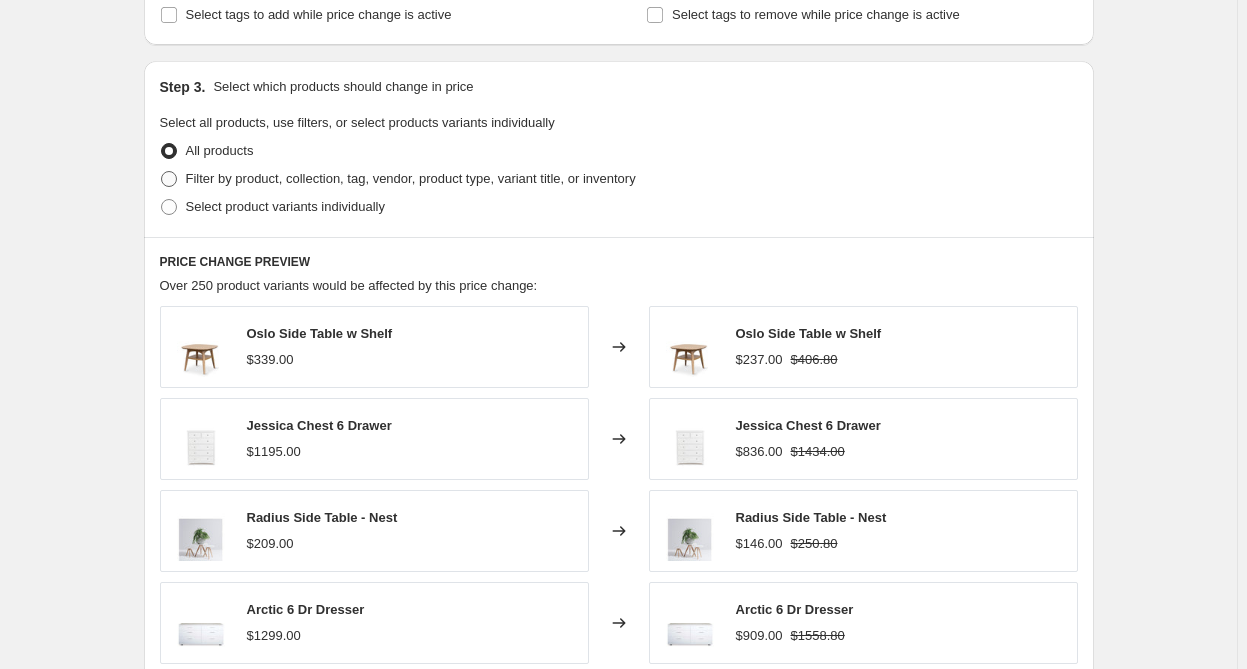 type on "0.00" 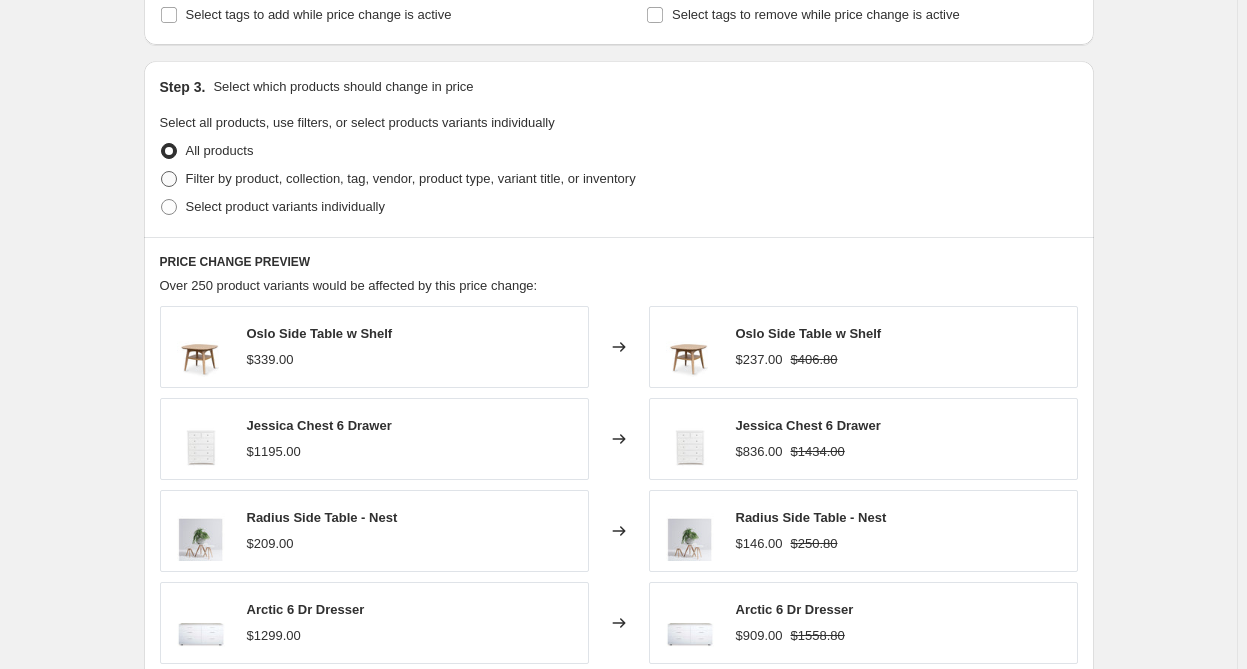 radio on "true" 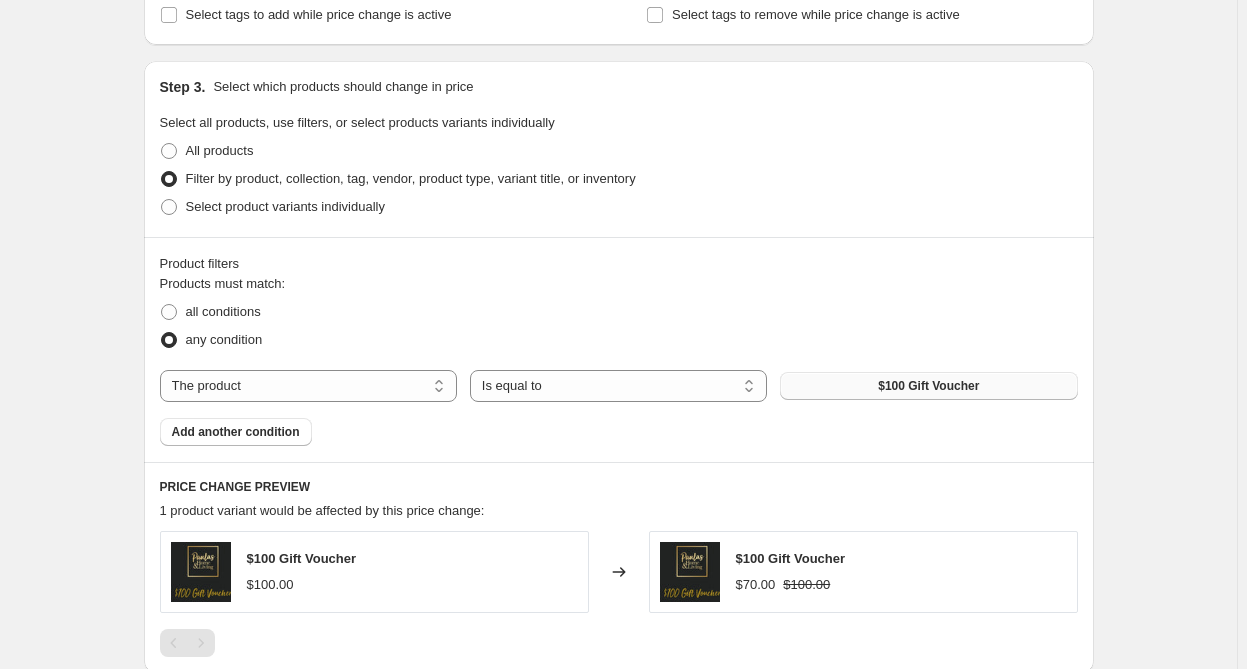 click on "$100 Gift Voucher" at bounding box center [928, 386] 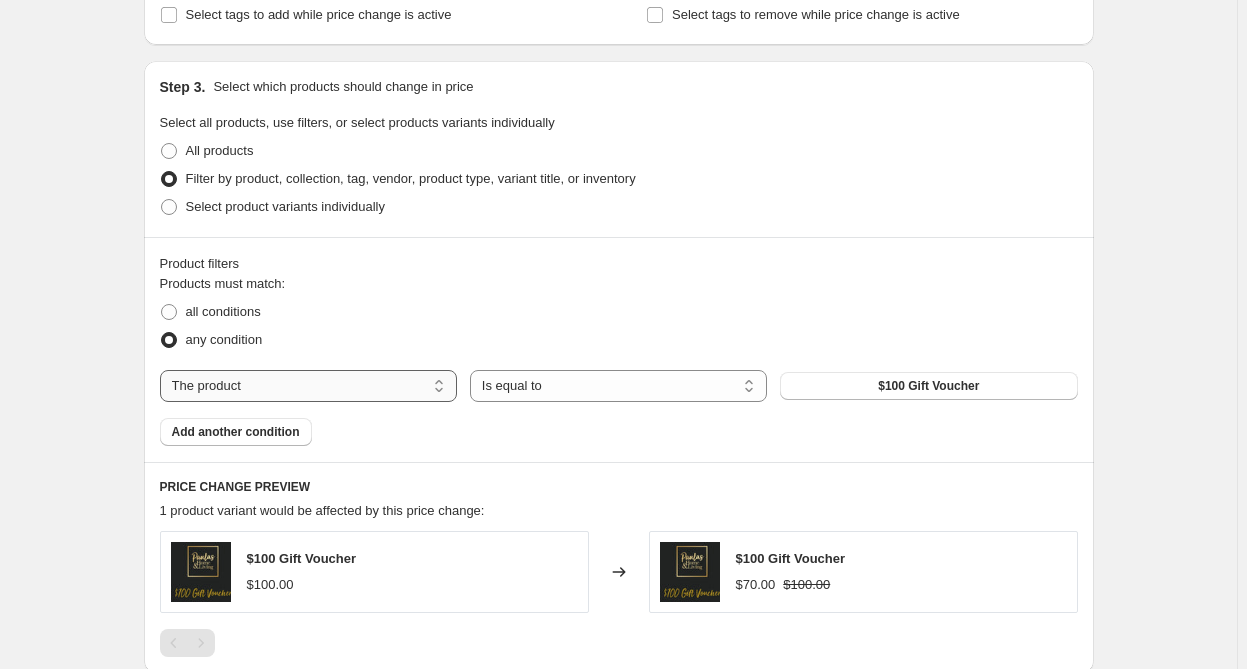 click on "The product The product's collection The product's tag The product's vendor The product's type The product's status The variant's title Inventory quantity" at bounding box center [308, 386] 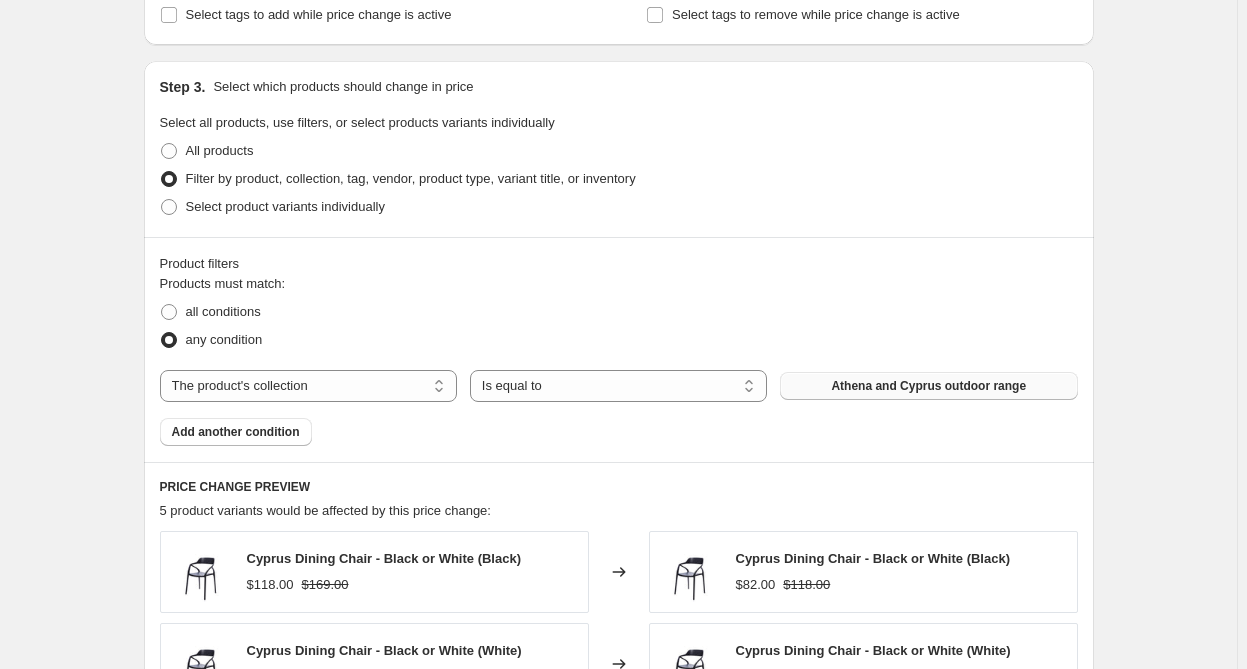 click on "Athena and Cyprus outdoor range" at bounding box center [928, 386] 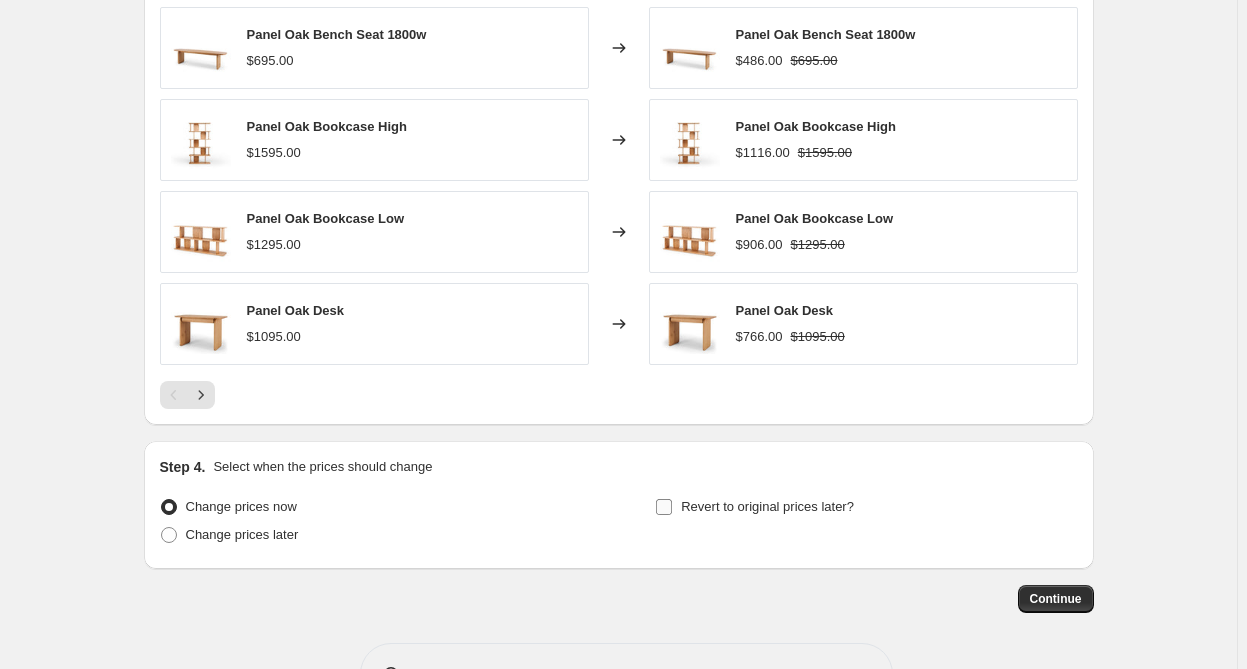 scroll, scrollTop: 1944, scrollLeft: 0, axis: vertical 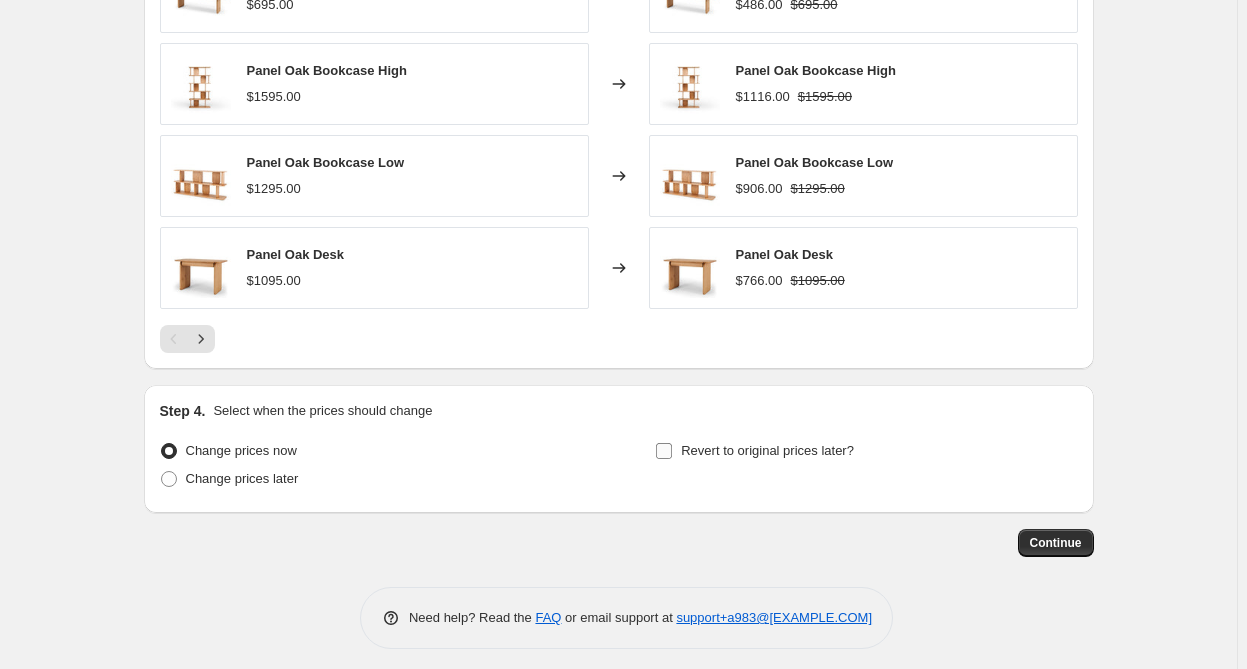 click on "Revert to original prices later?" at bounding box center [754, 451] 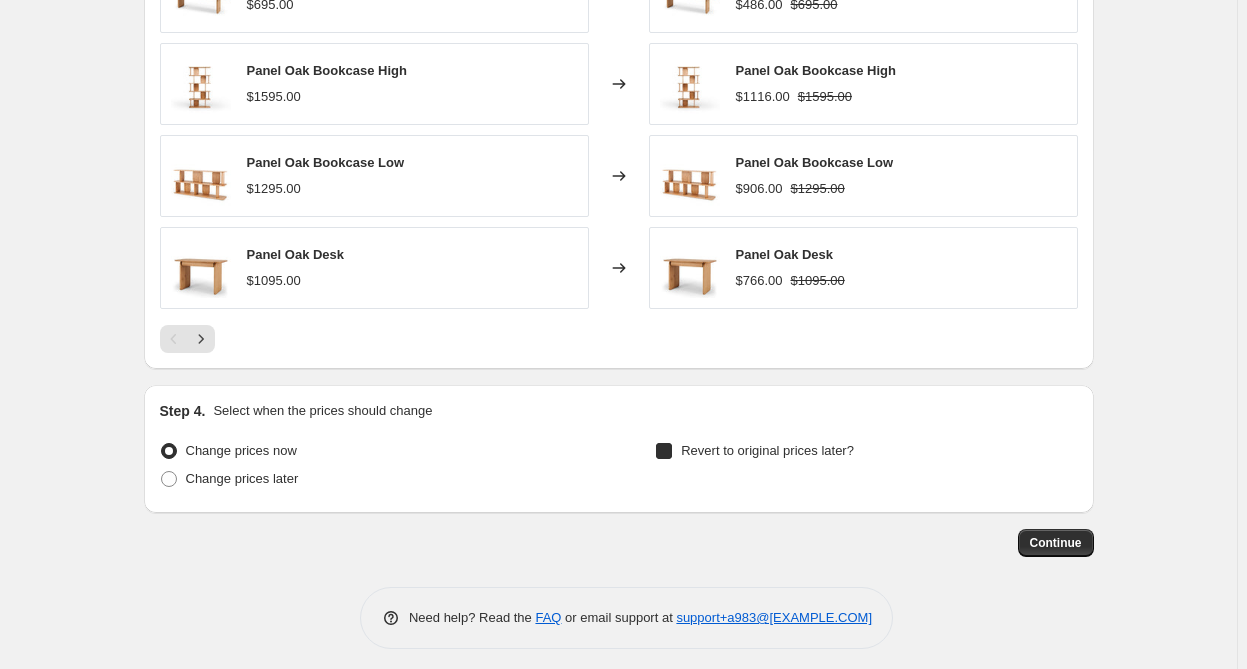 checkbox on "true" 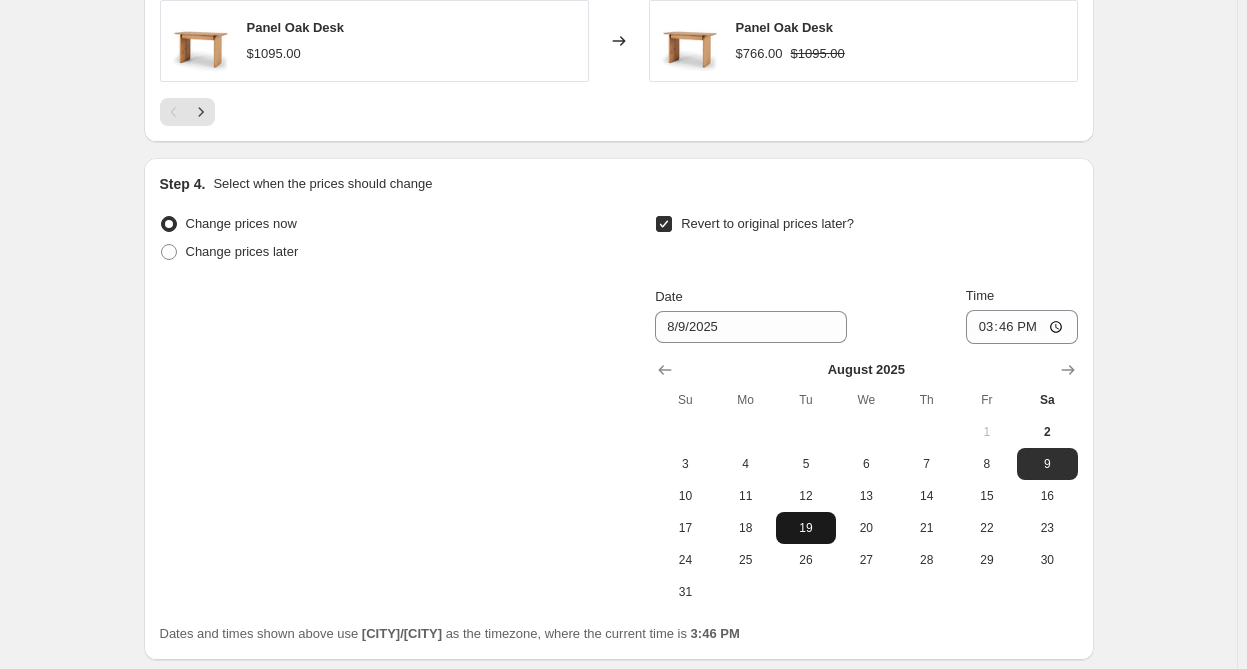 scroll, scrollTop: 2217, scrollLeft: 0, axis: vertical 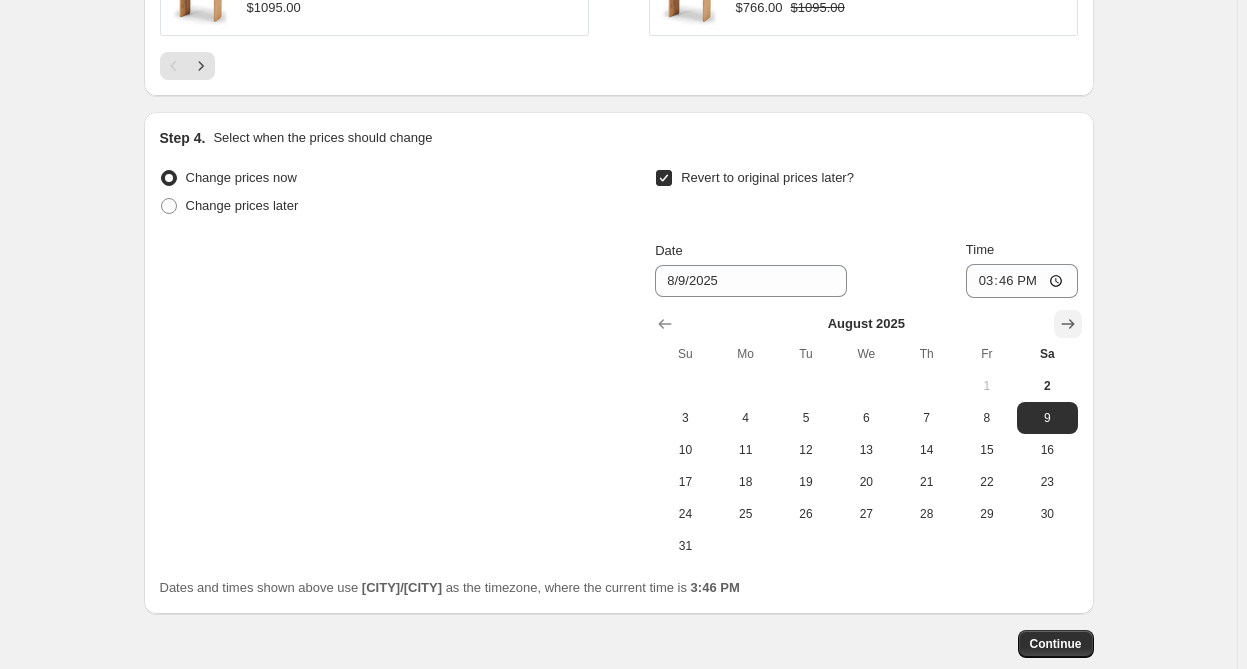 click 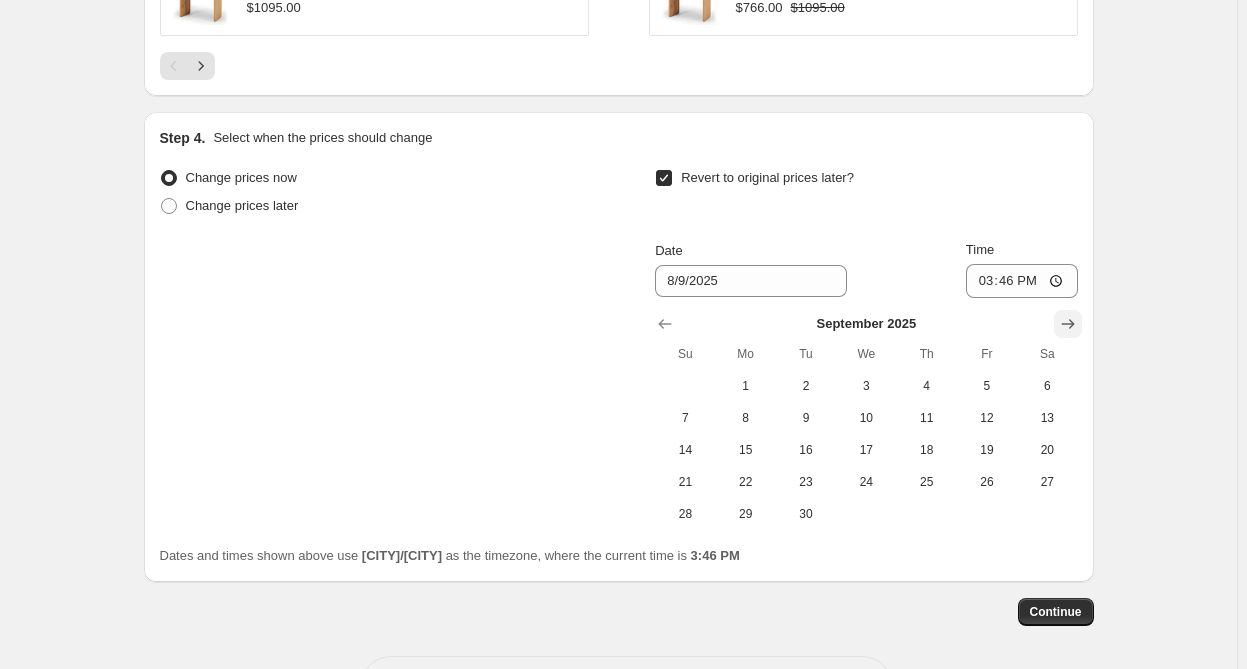 click 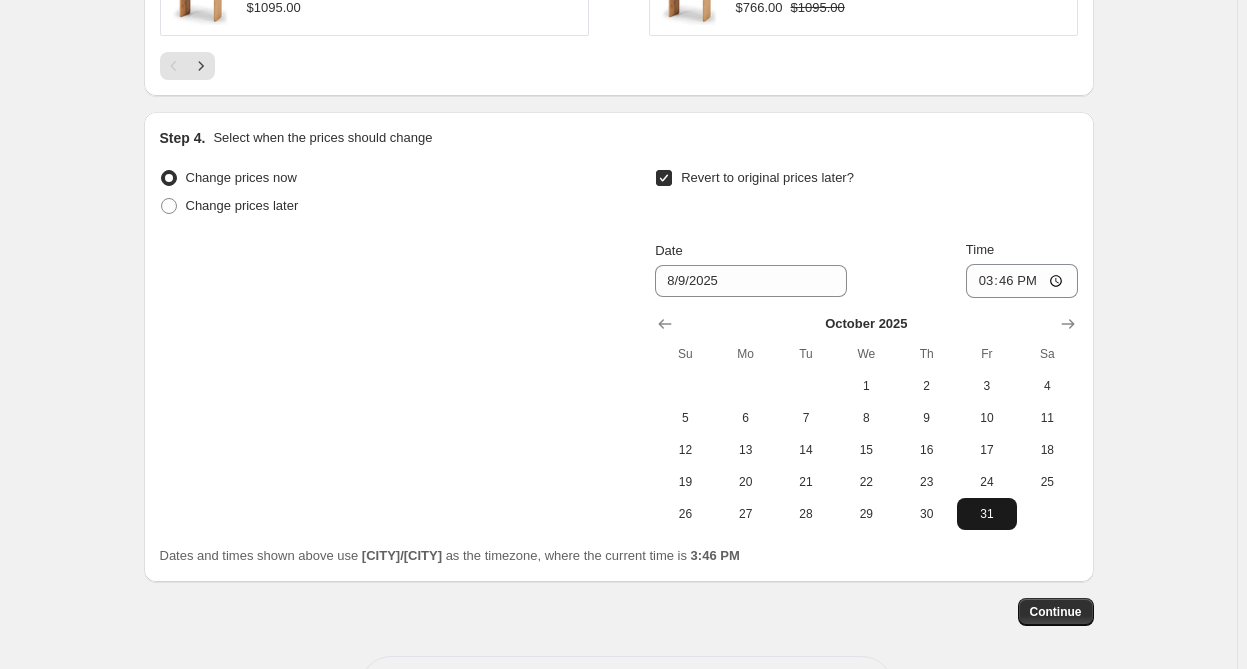 click on "31" at bounding box center (987, 514) 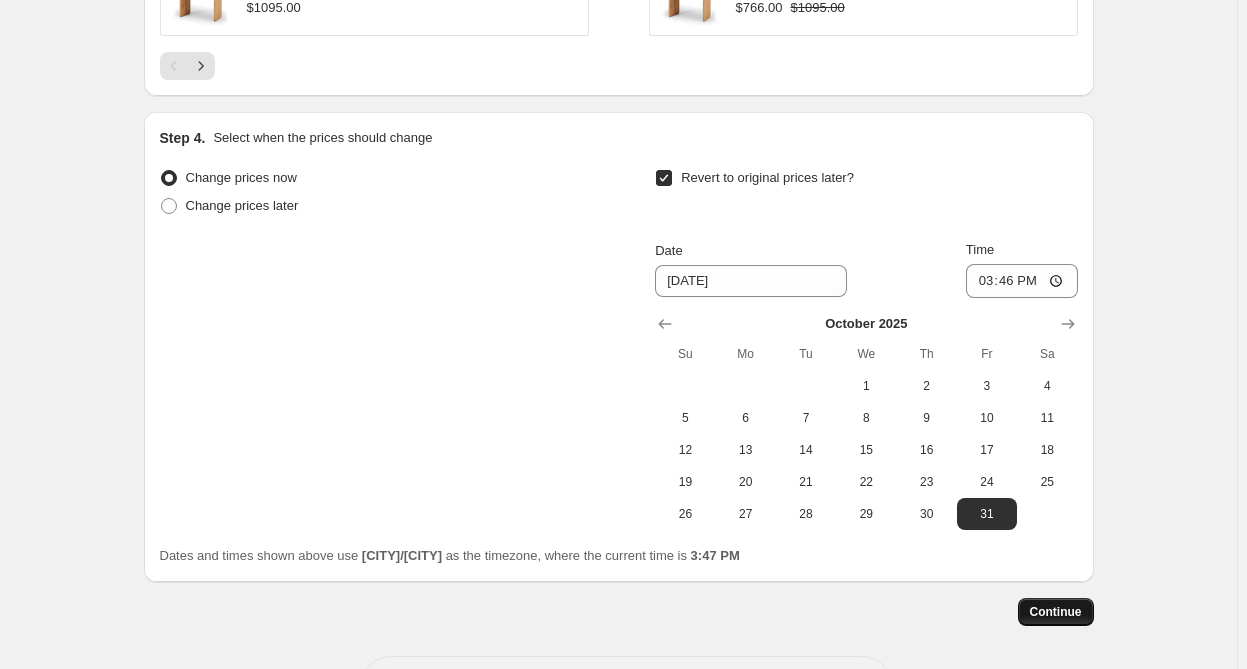 click on "Continue" at bounding box center [1056, 612] 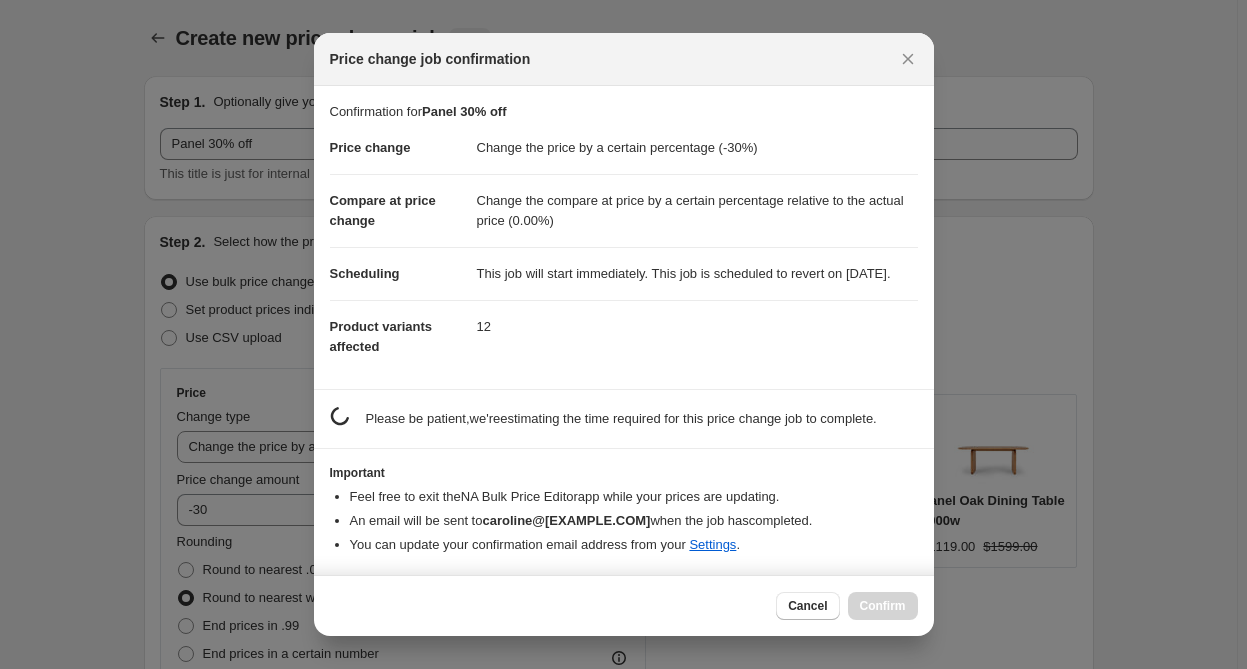 scroll, scrollTop: 0, scrollLeft: 0, axis: both 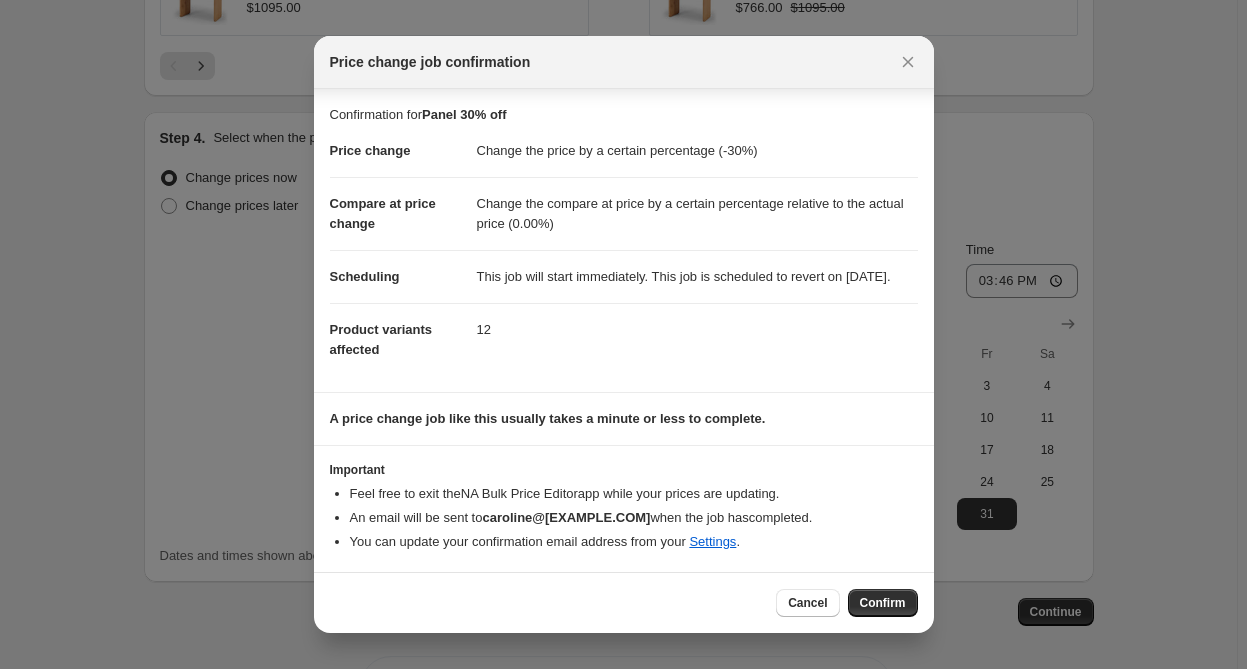 click on "Confirm" at bounding box center (883, 603) 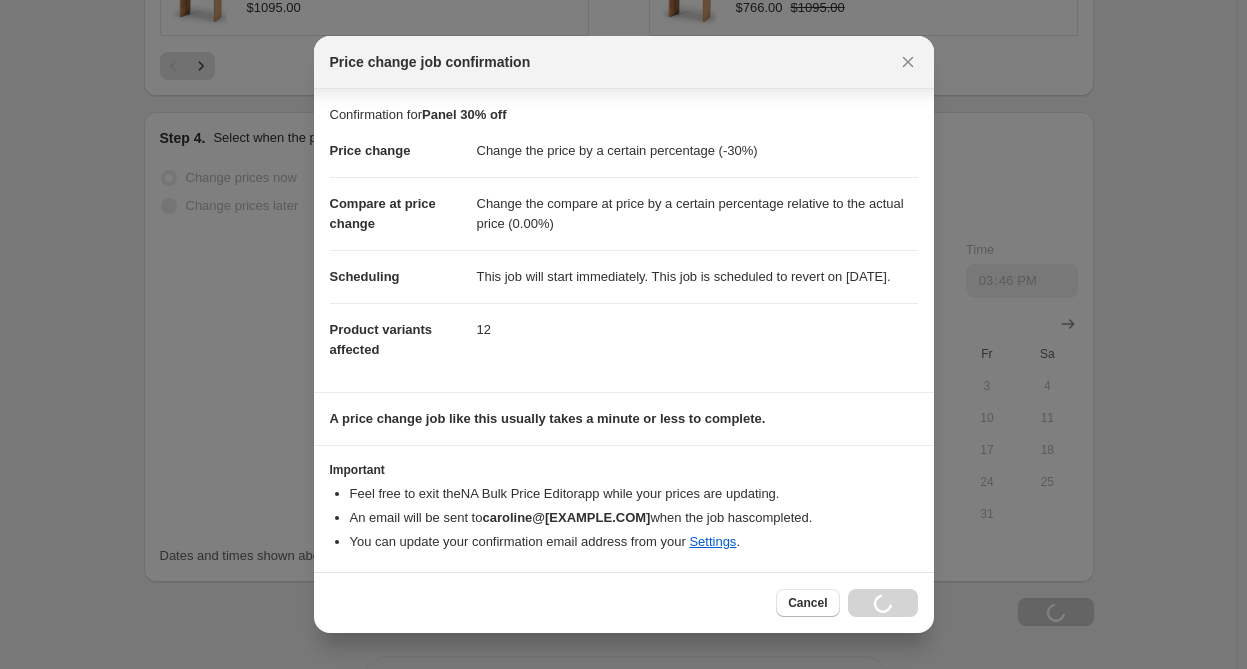 scroll, scrollTop: 2285, scrollLeft: 0, axis: vertical 